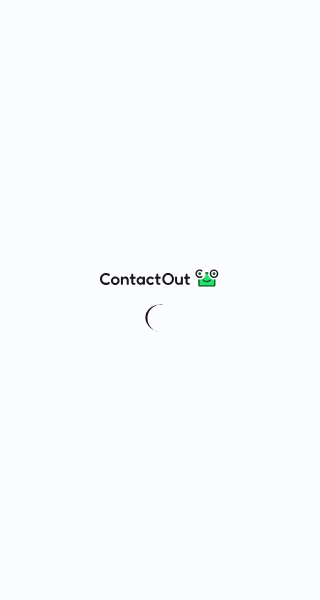 scroll, scrollTop: 0, scrollLeft: 0, axis: both 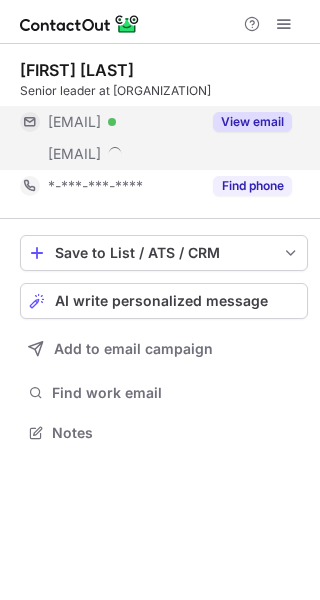 click on "View email" at bounding box center [252, 122] 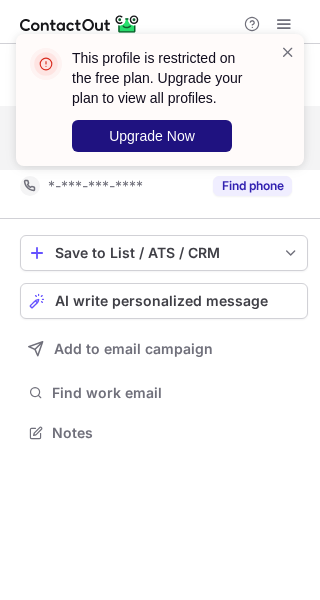 click on "Upgrade Now" at bounding box center (152, 136) 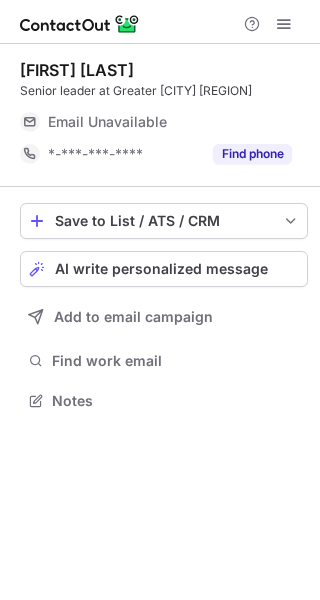 scroll, scrollTop: 0, scrollLeft: 0, axis: both 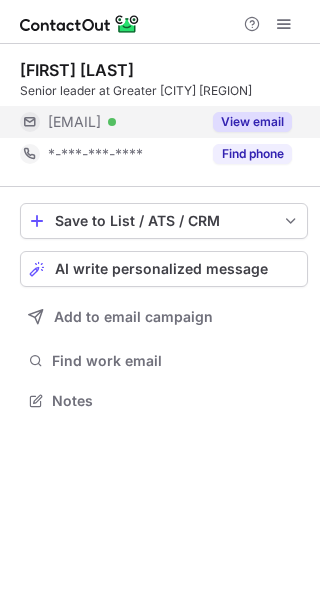click on "View email" at bounding box center [252, 122] 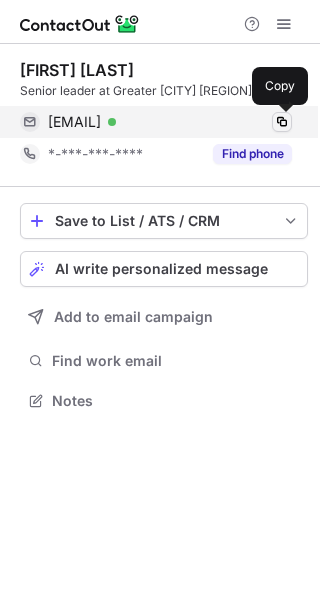 click at bounding box center (282, 122) 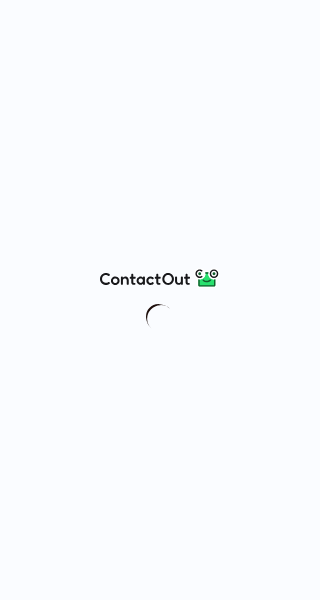 scroll, scrollTop: 0, scrollLeft: 0, axis: both 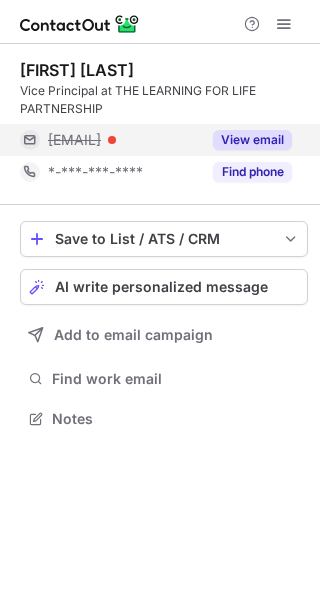 click on "View email" at bounding box center [252, 140] 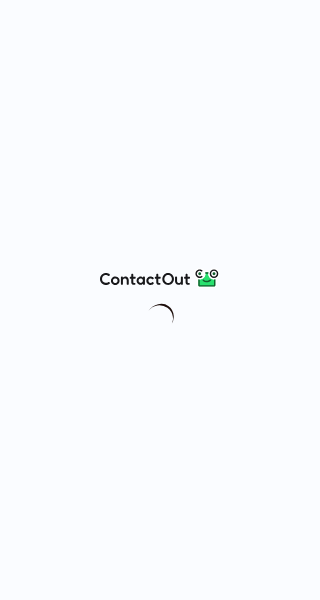 scroll, scrollTop: 0, scrollLeft: 0, axis: both 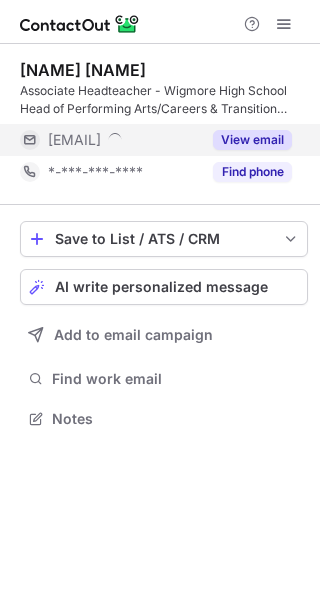 click on "View email" at bounding box center (246, 140) 